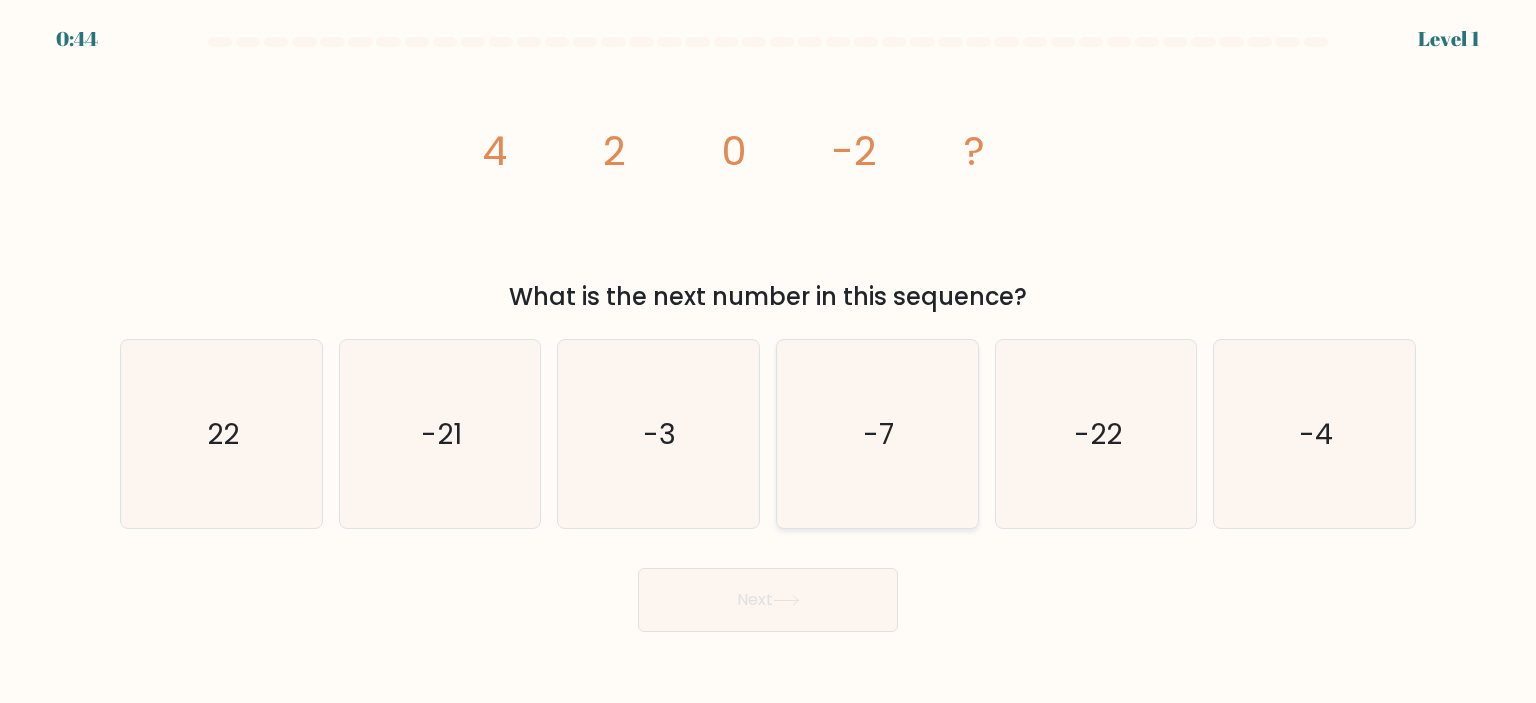 scroll, scrollTop: 0, scrollLeft: 0, axis: both 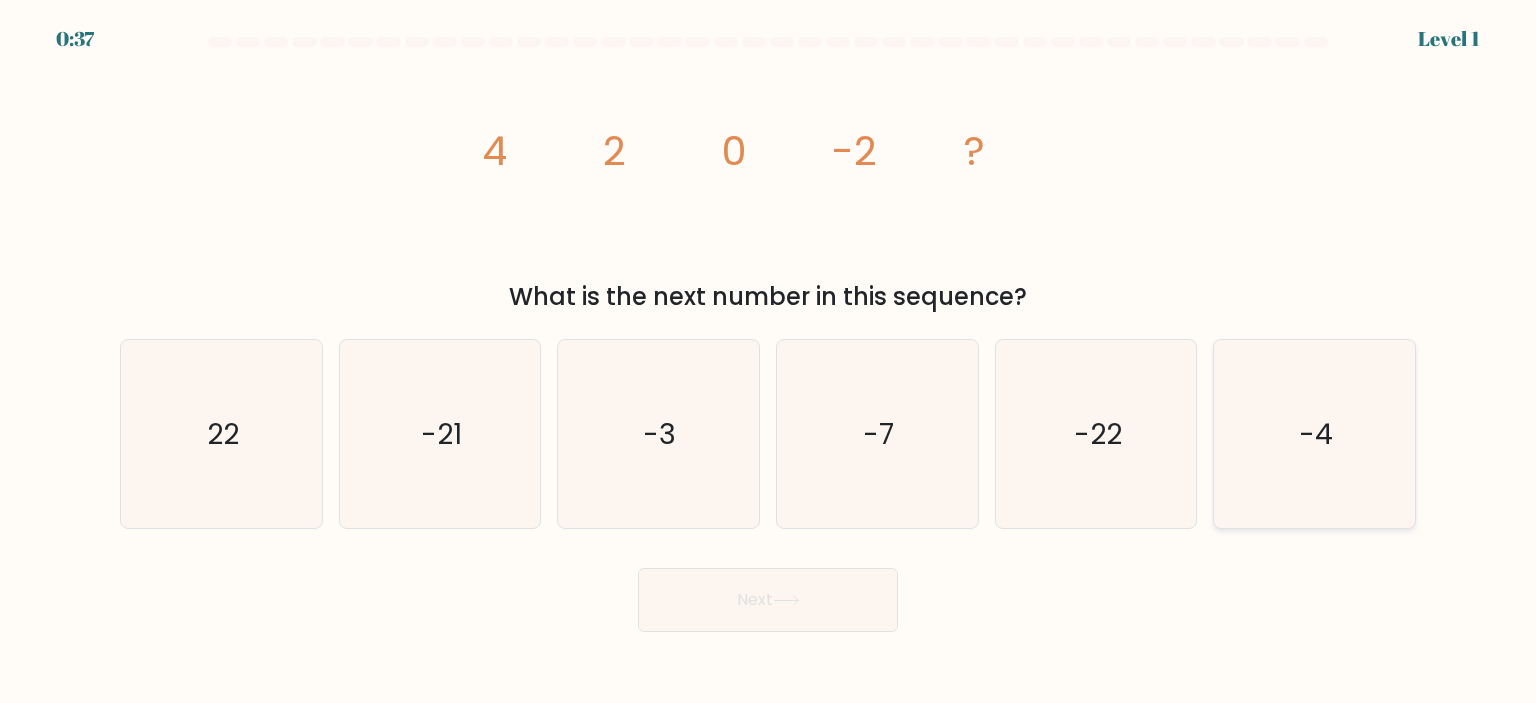 click on "-4" 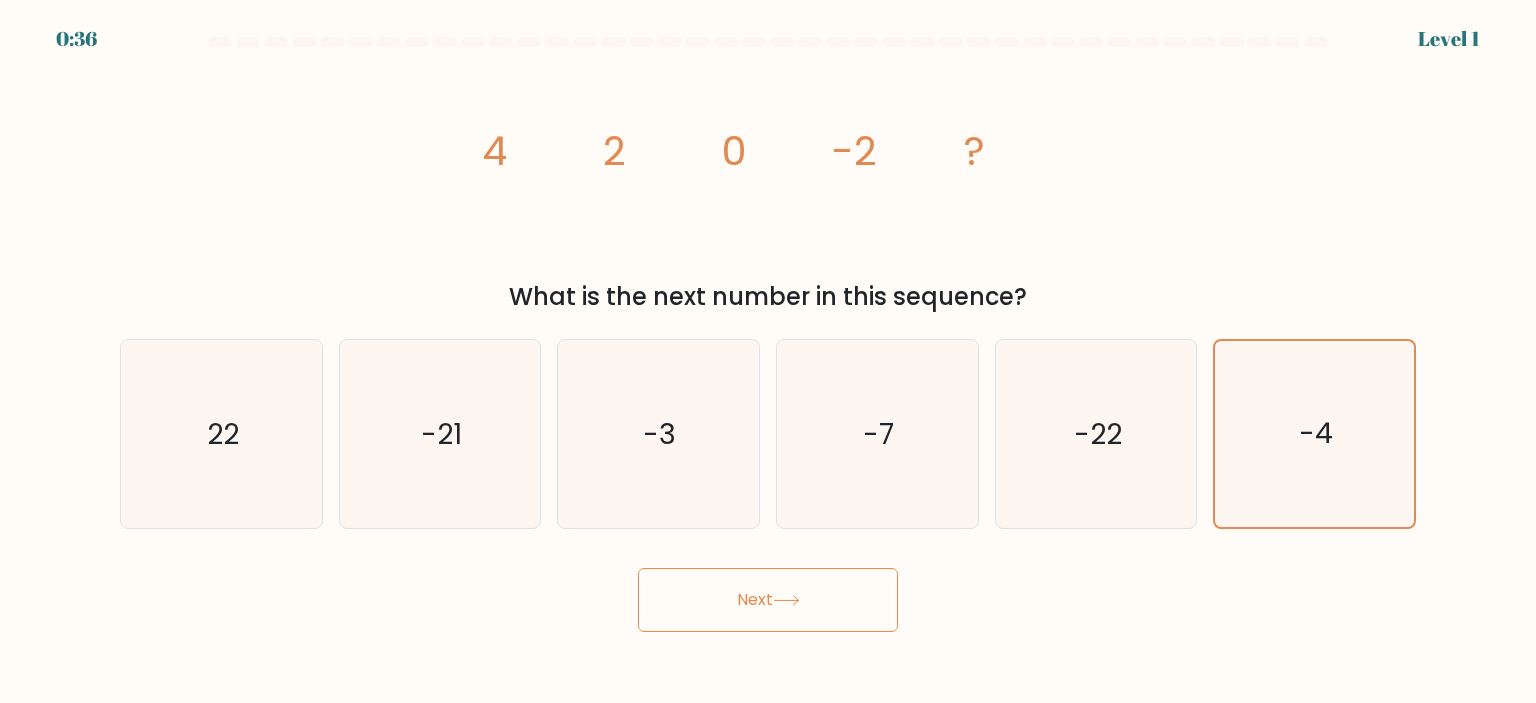 click on "Next" at bounding box center [768, 600] 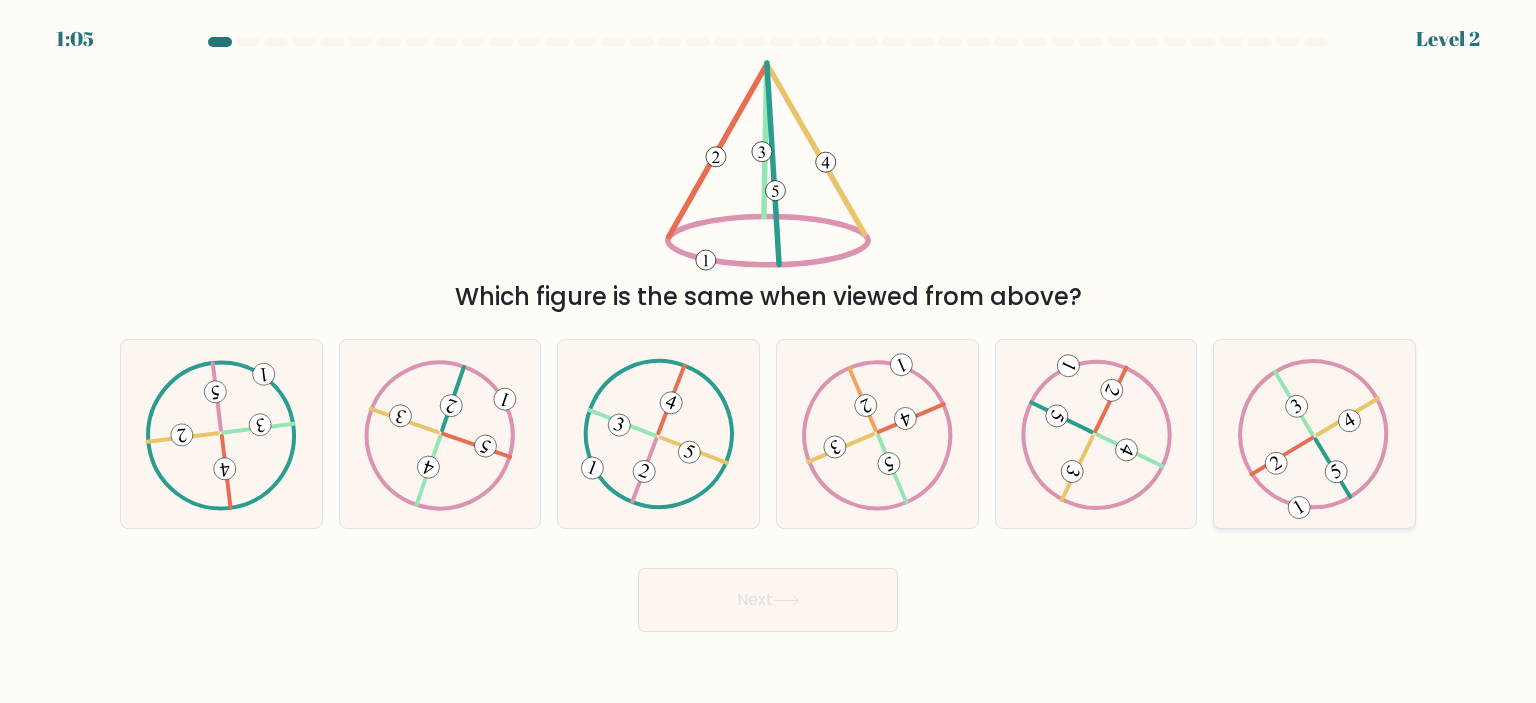 click 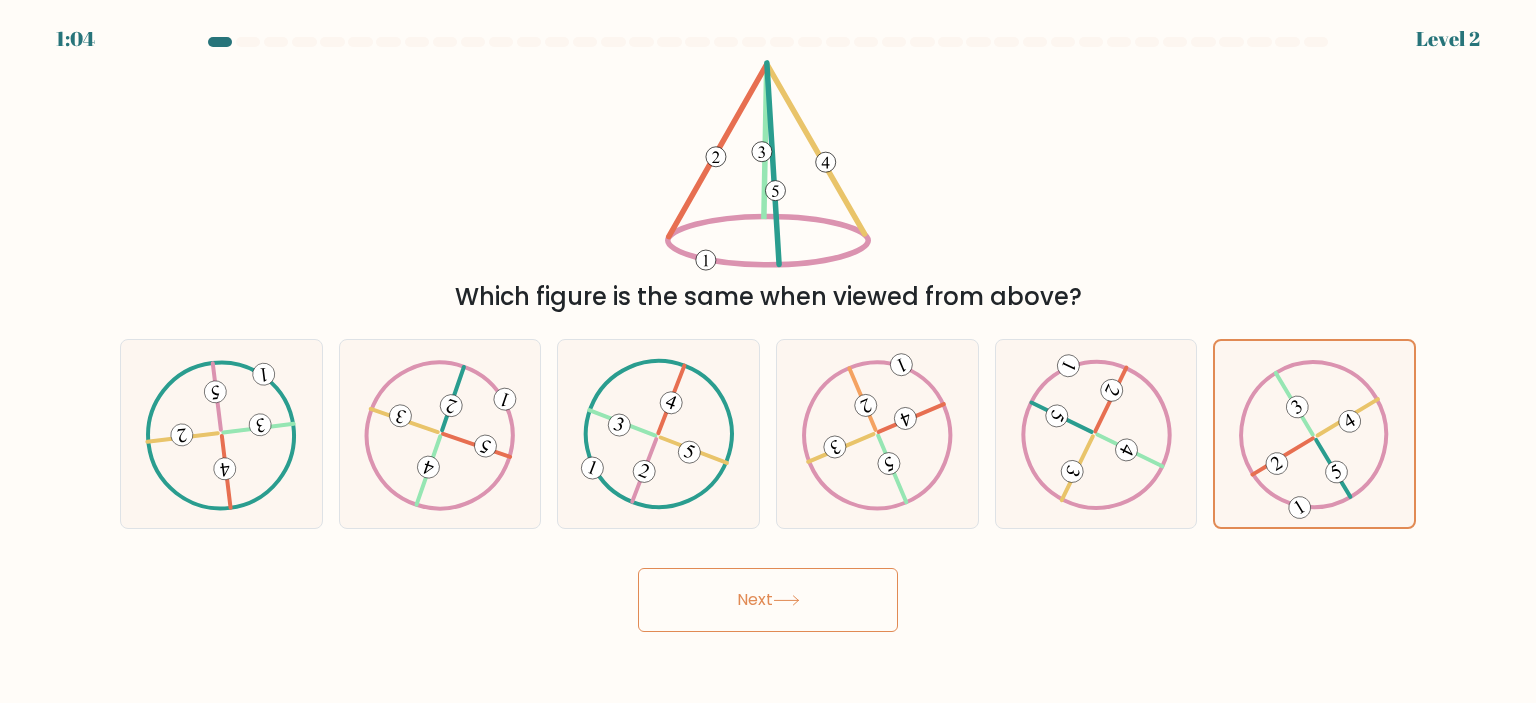 click 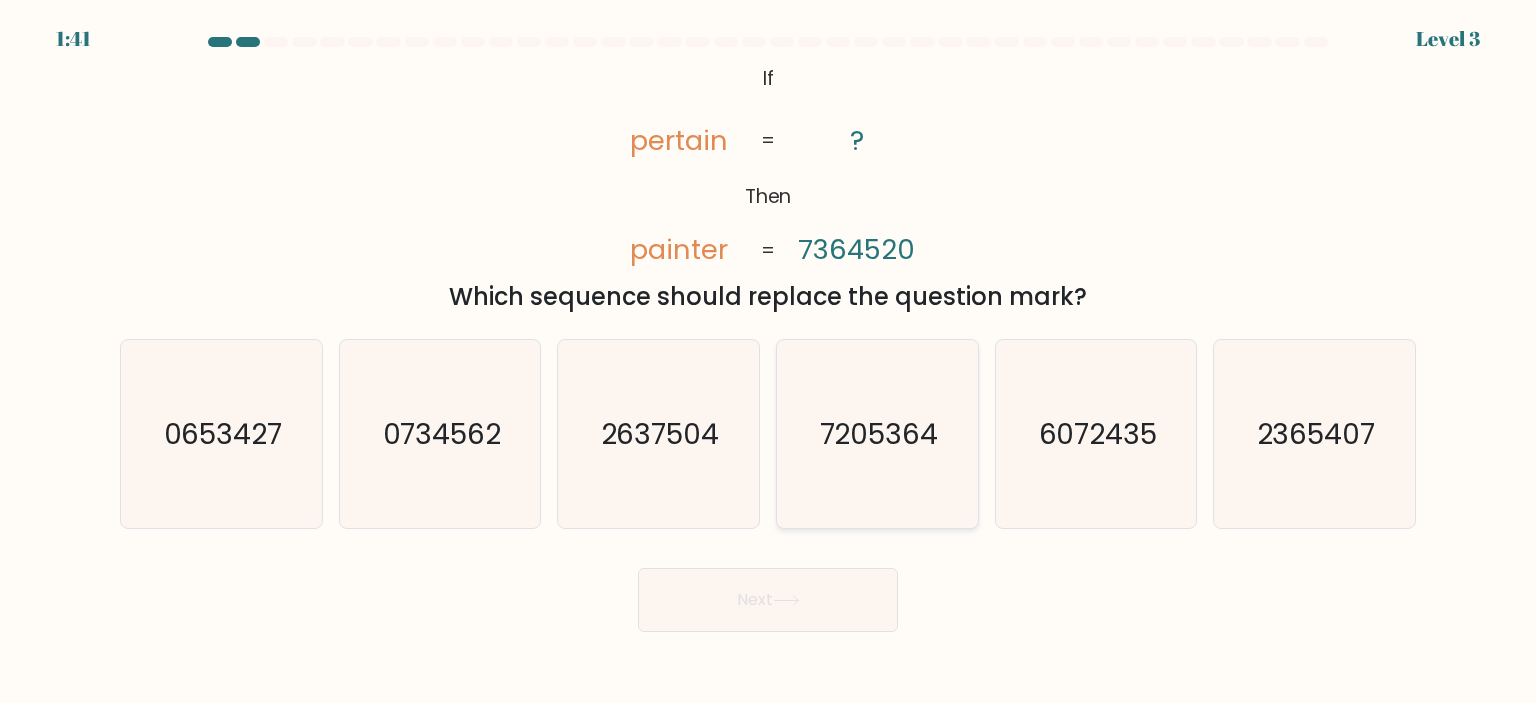 click on "7205364" 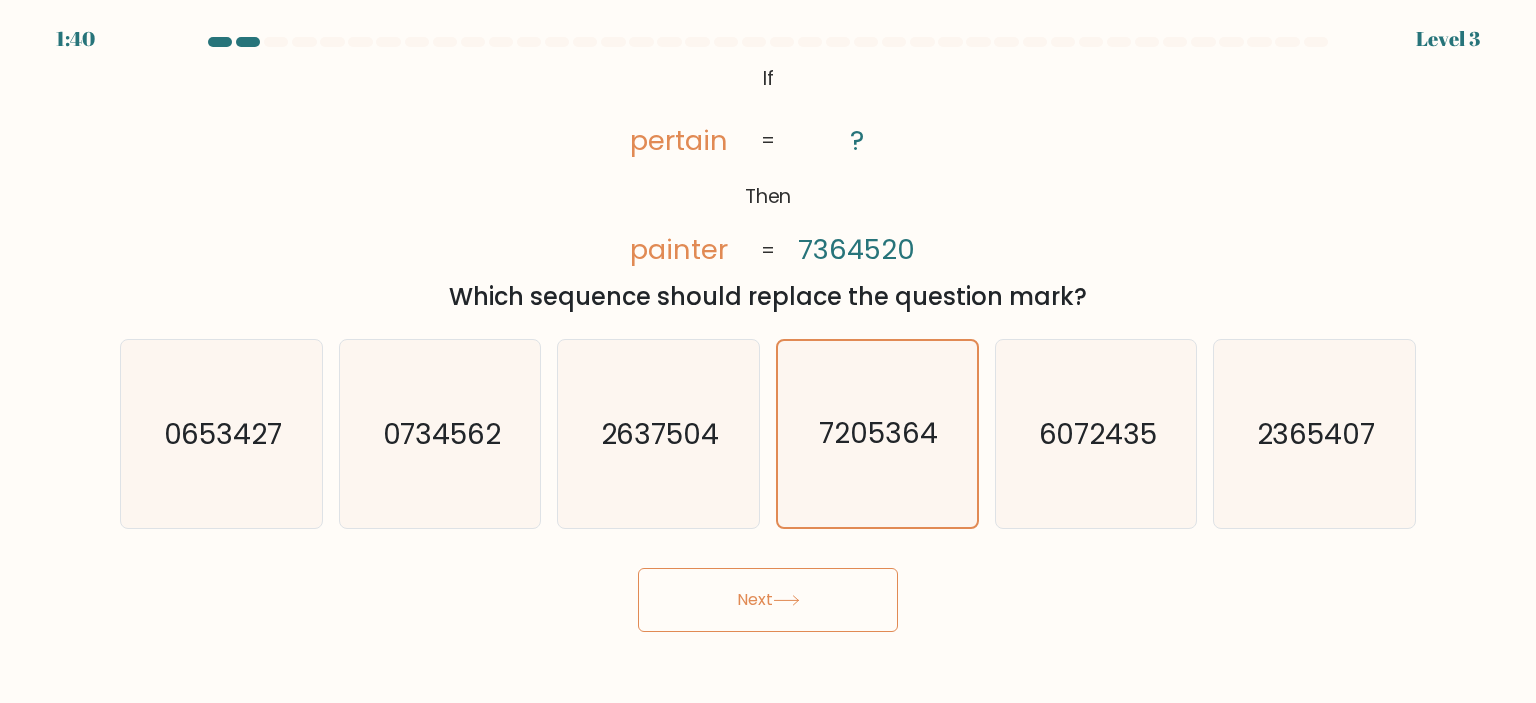 click on "Next" at bounding box center (768, 600) 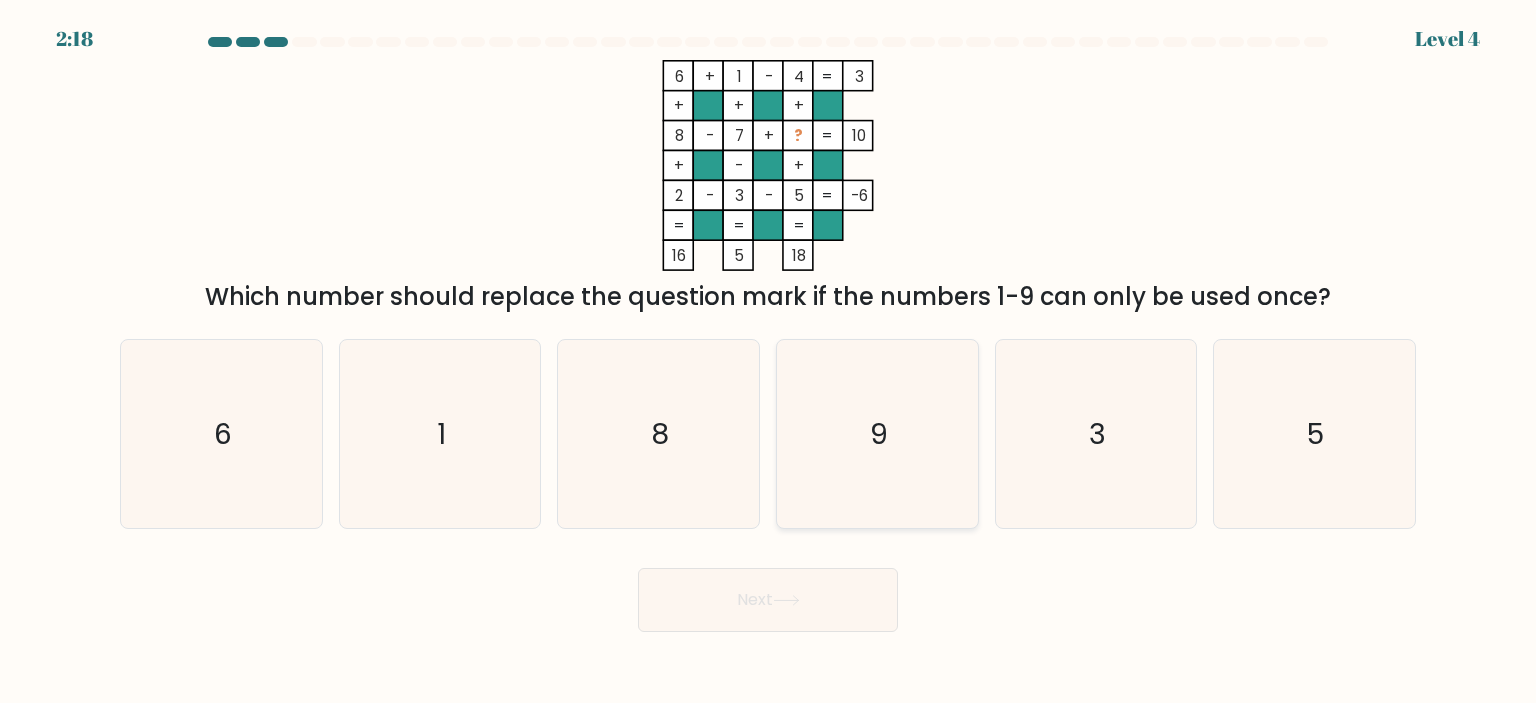 click on "9" 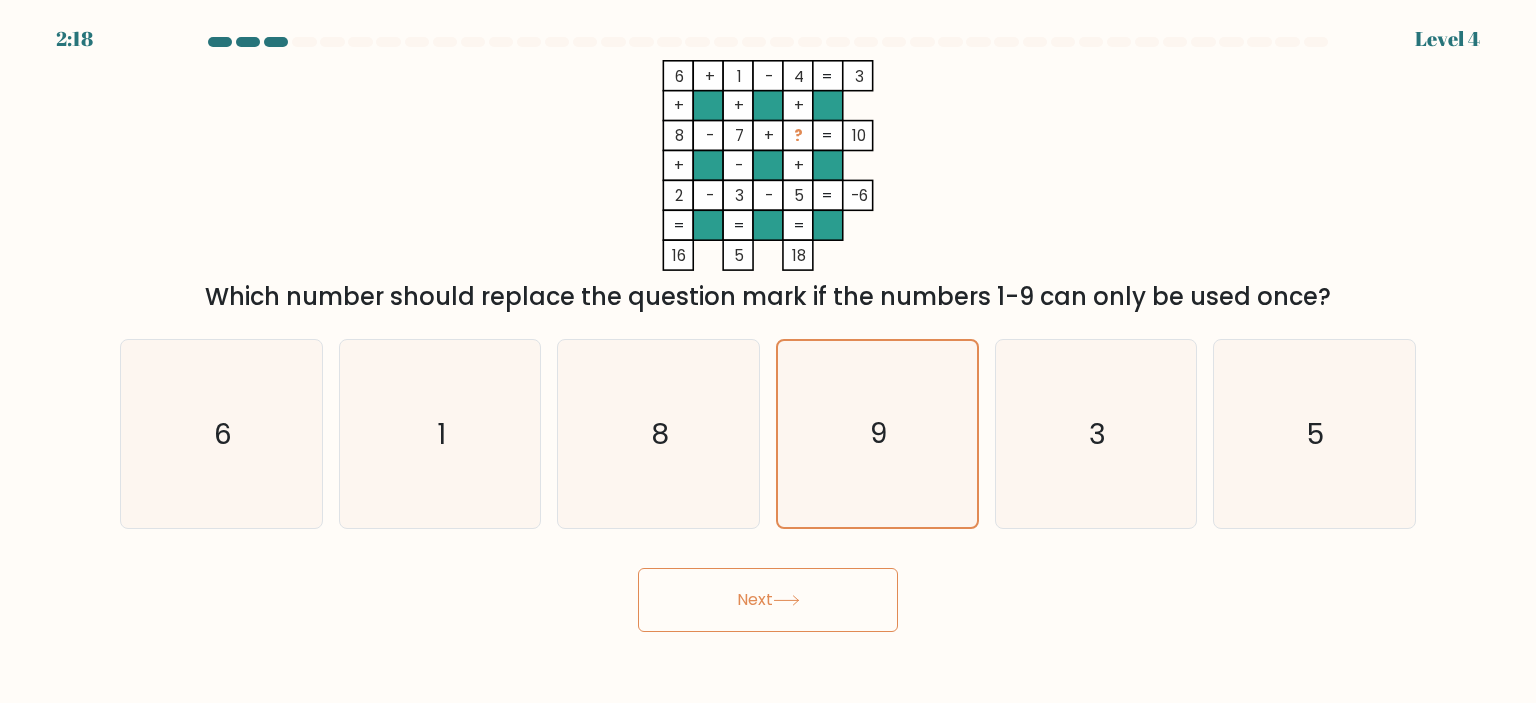 click on "Next" at bounding box center [768, 600] 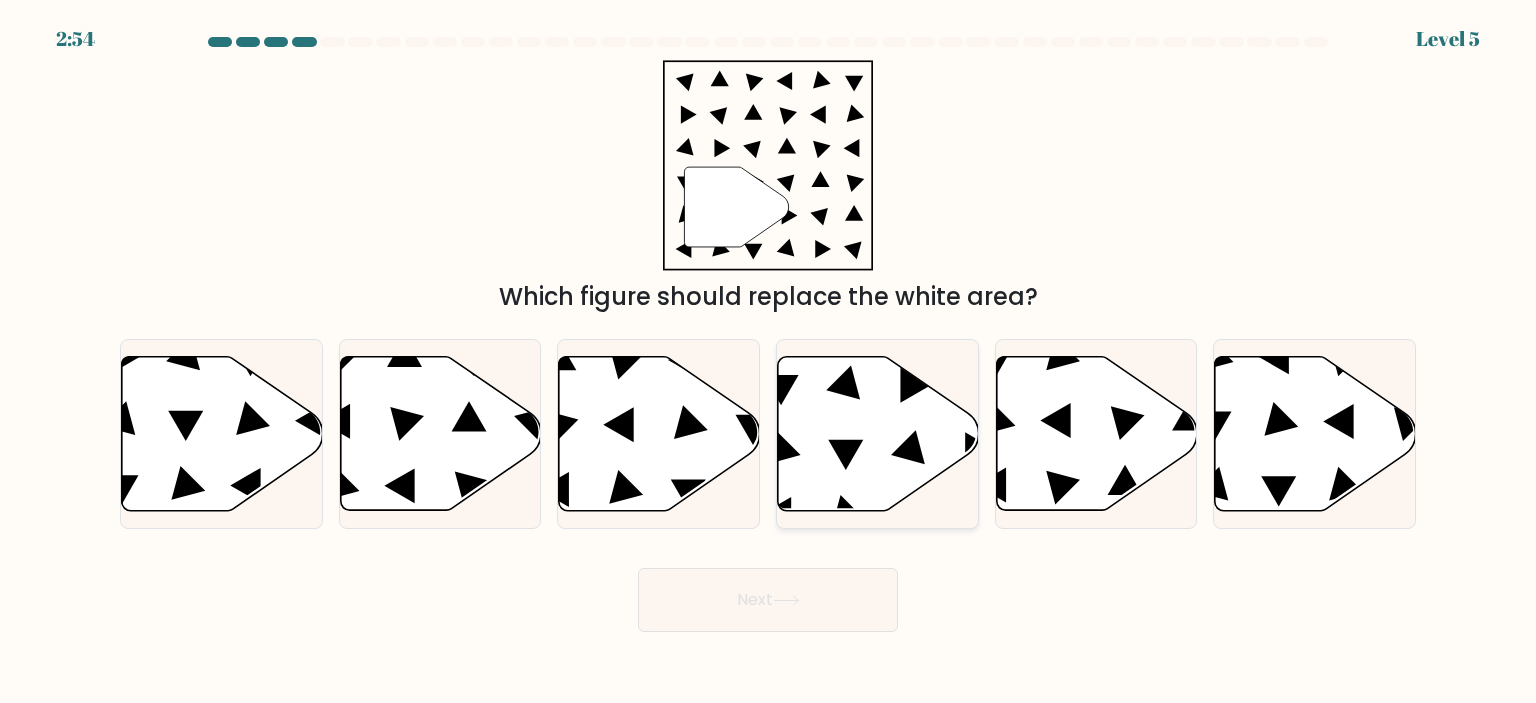click 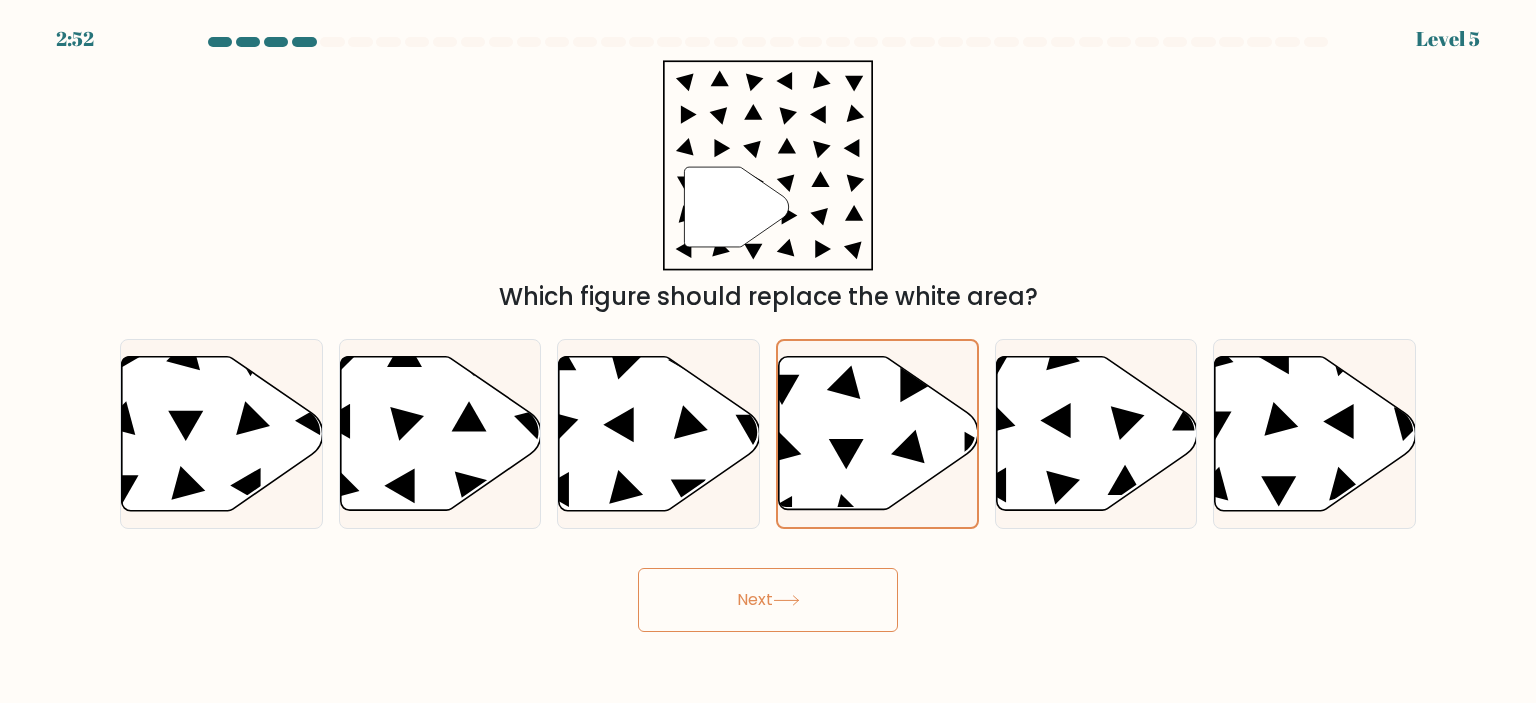 click on "Next" at bounding box center (768, 600) 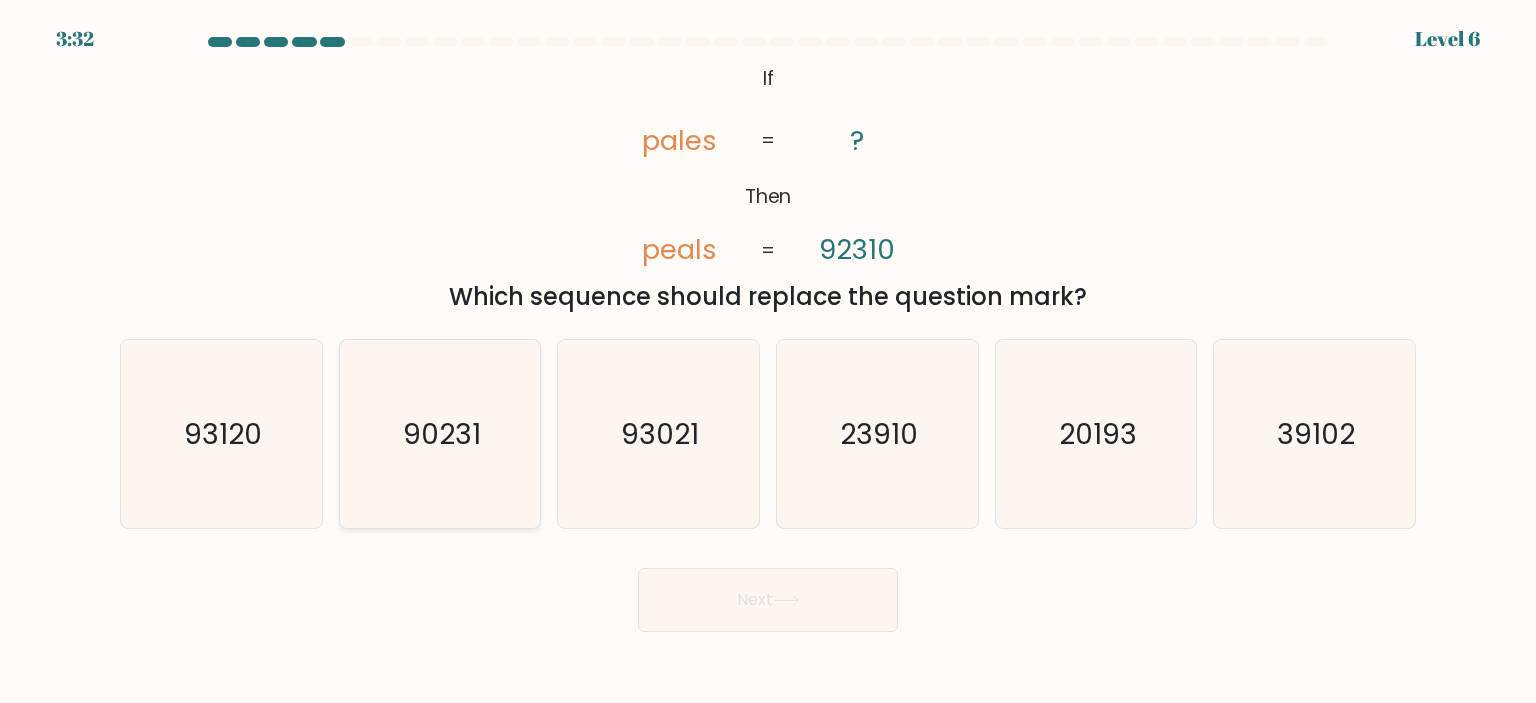 click on "90231" 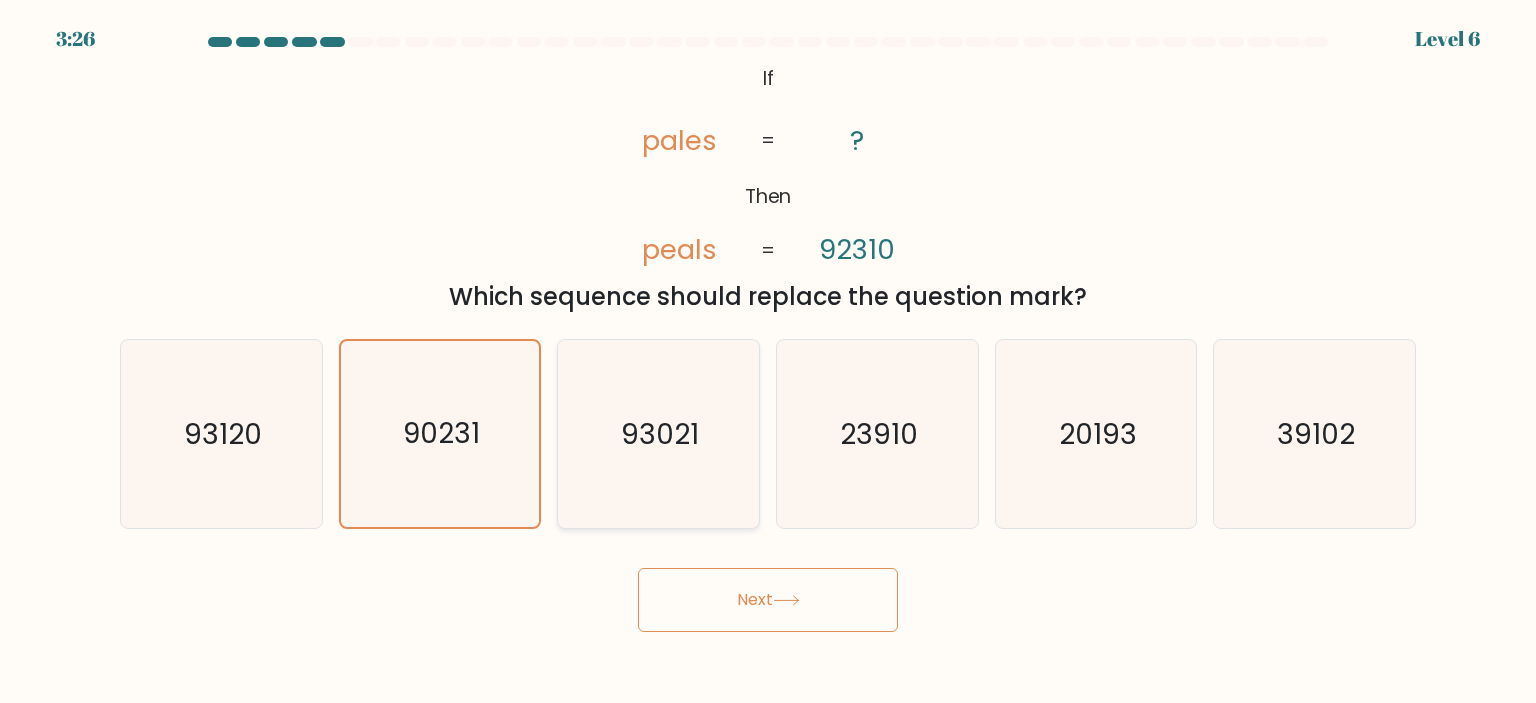 click on "93021" 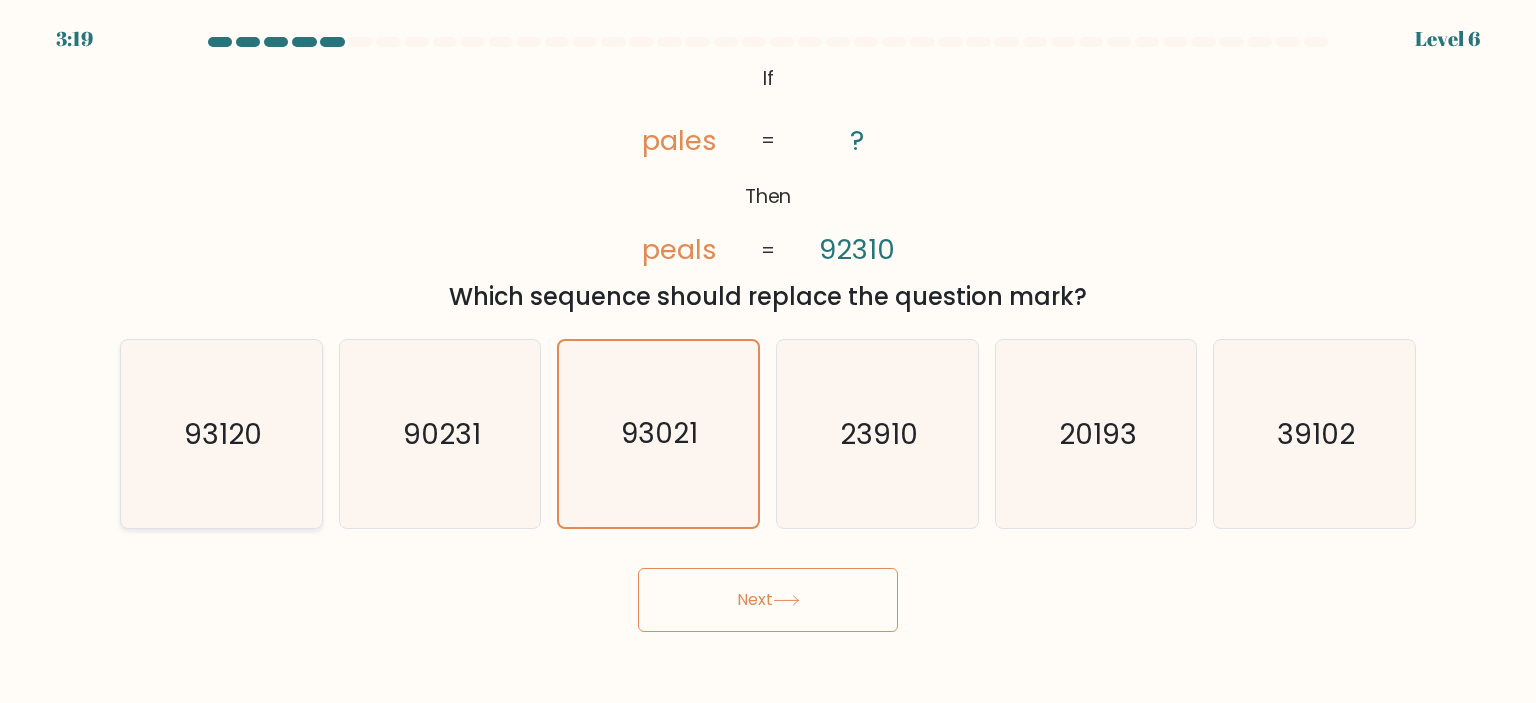 click on "93120" 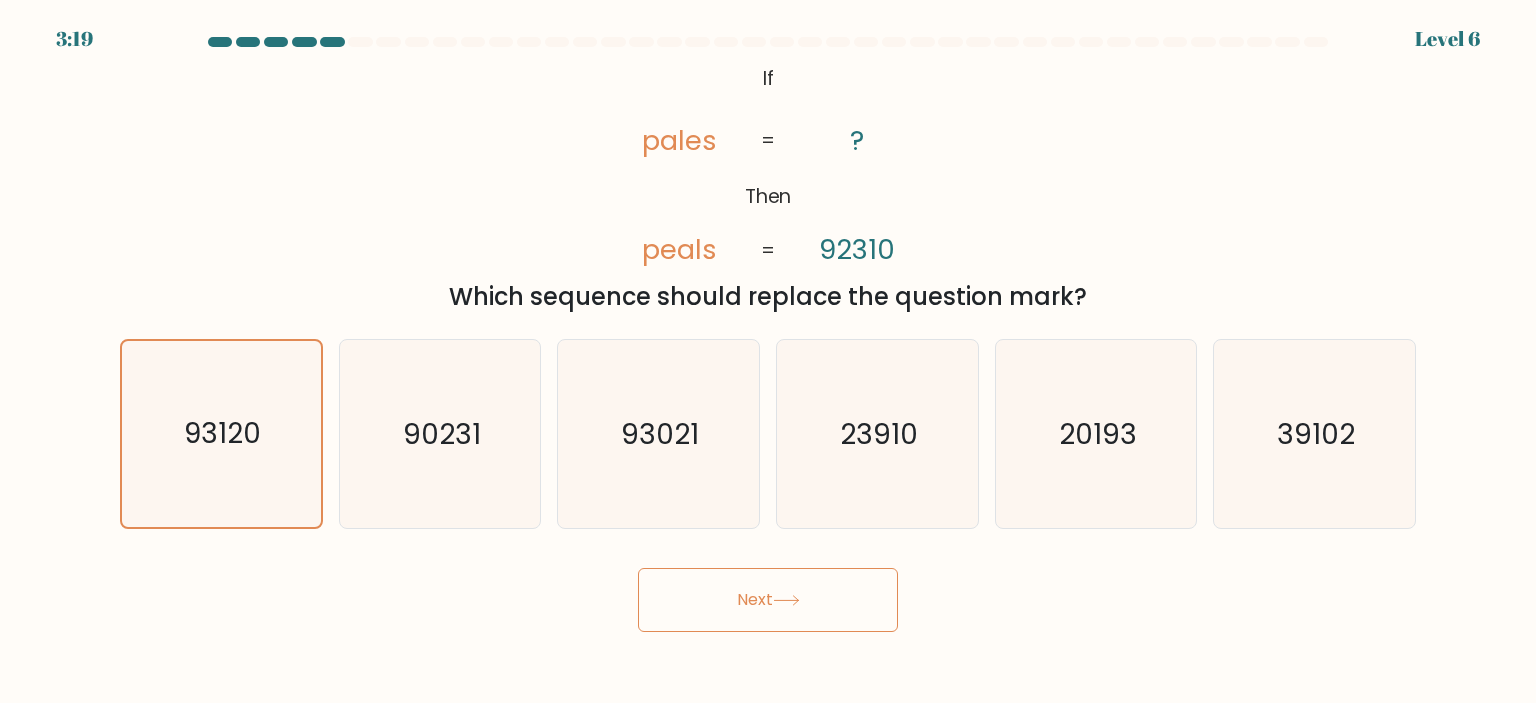 click on "Next" at bounding box center (768, 600) 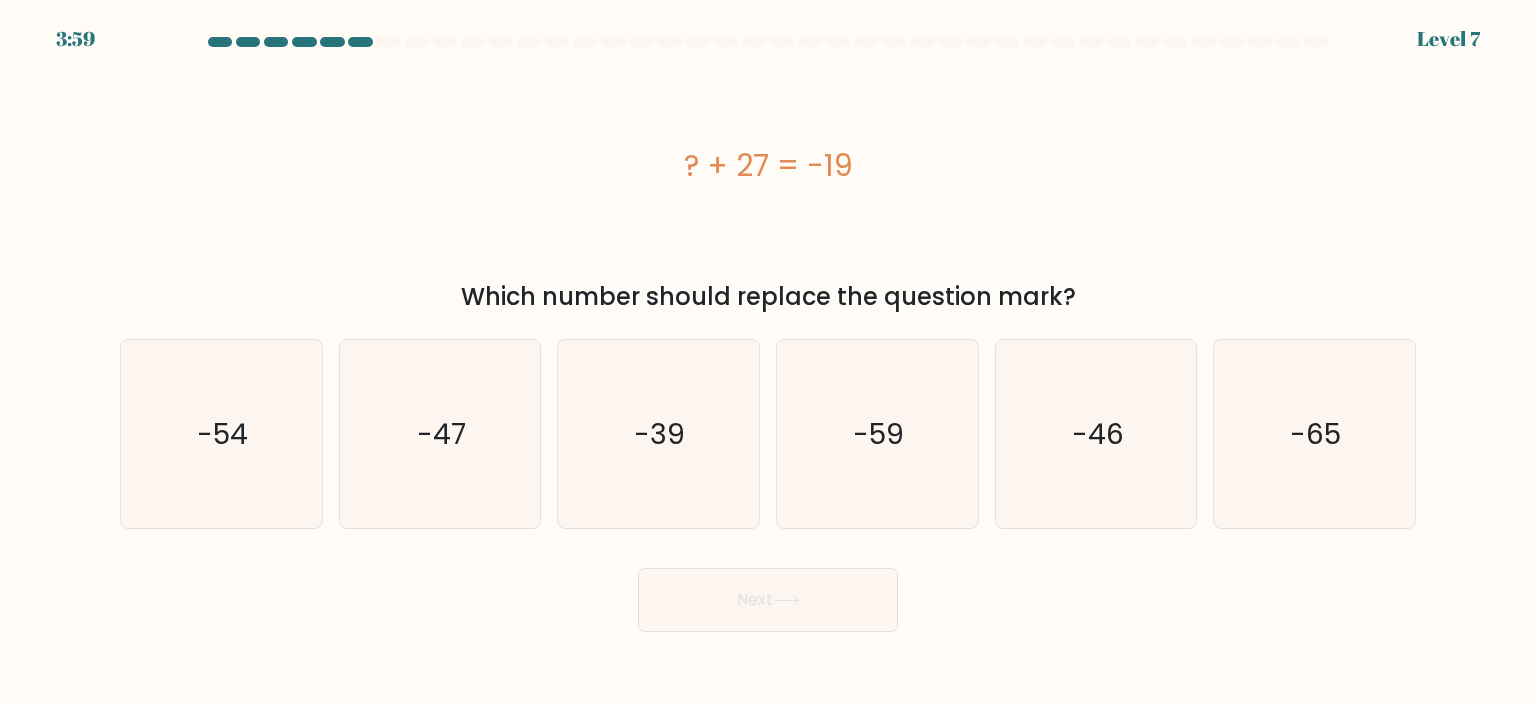 type 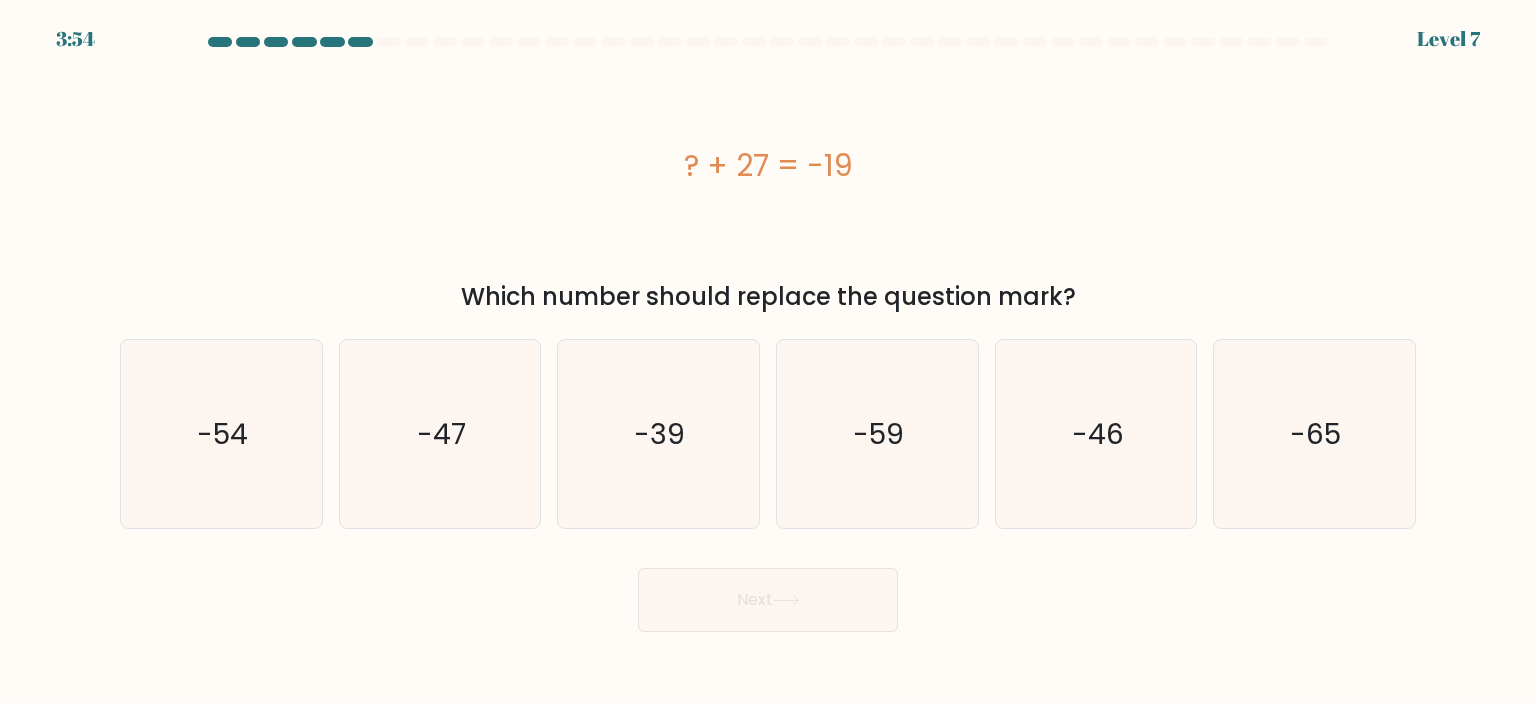 click on "? + 27 = -19" at bounding box center (768, 165) 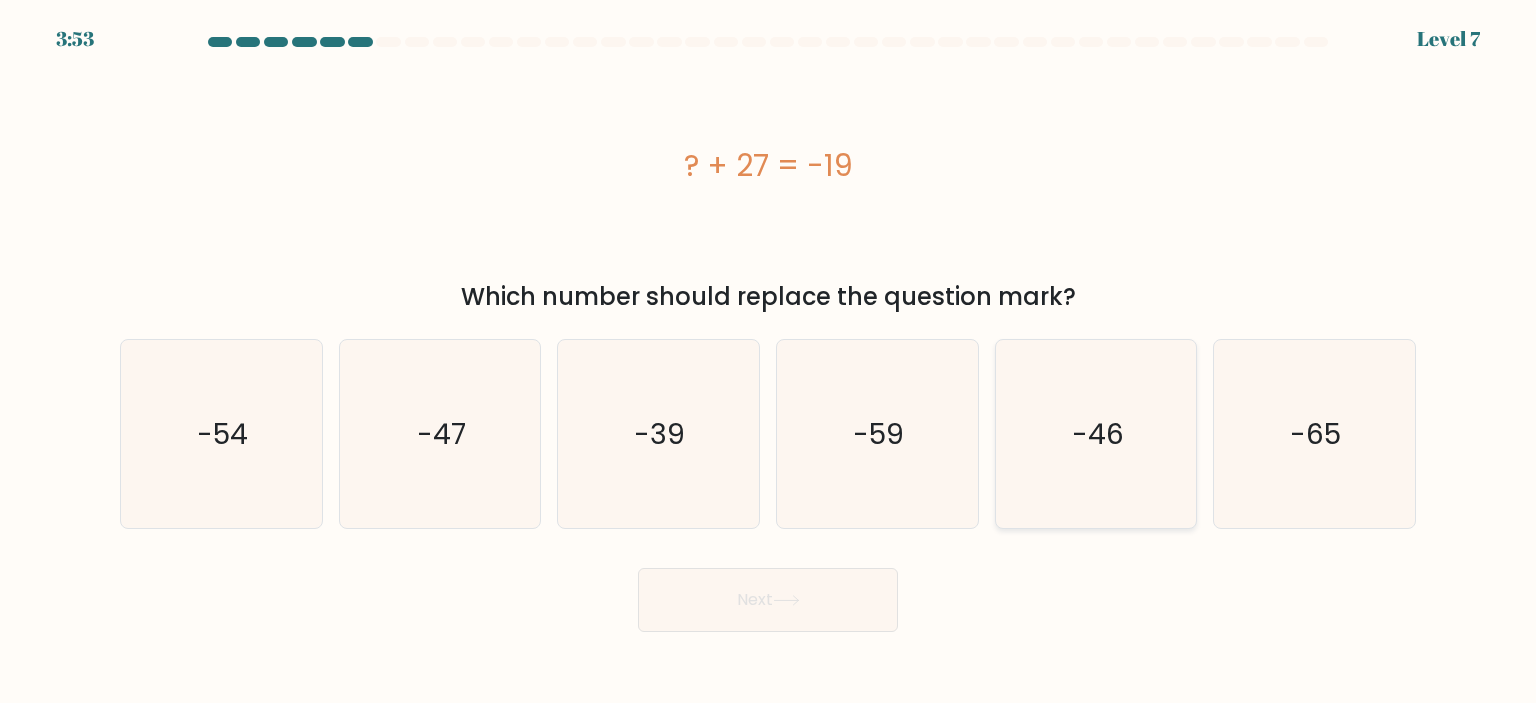 click on "-46" 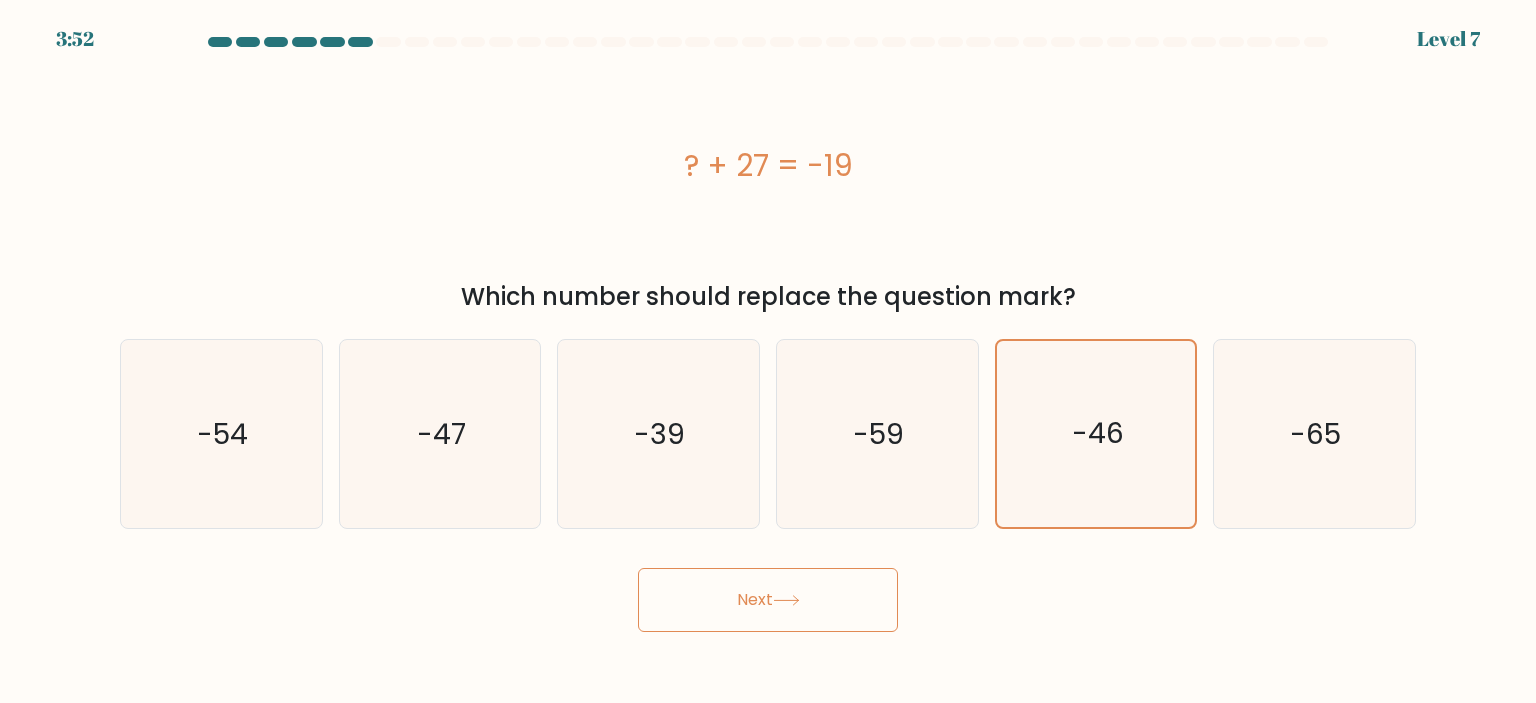click on "Next" at bounding box center [768, 600] 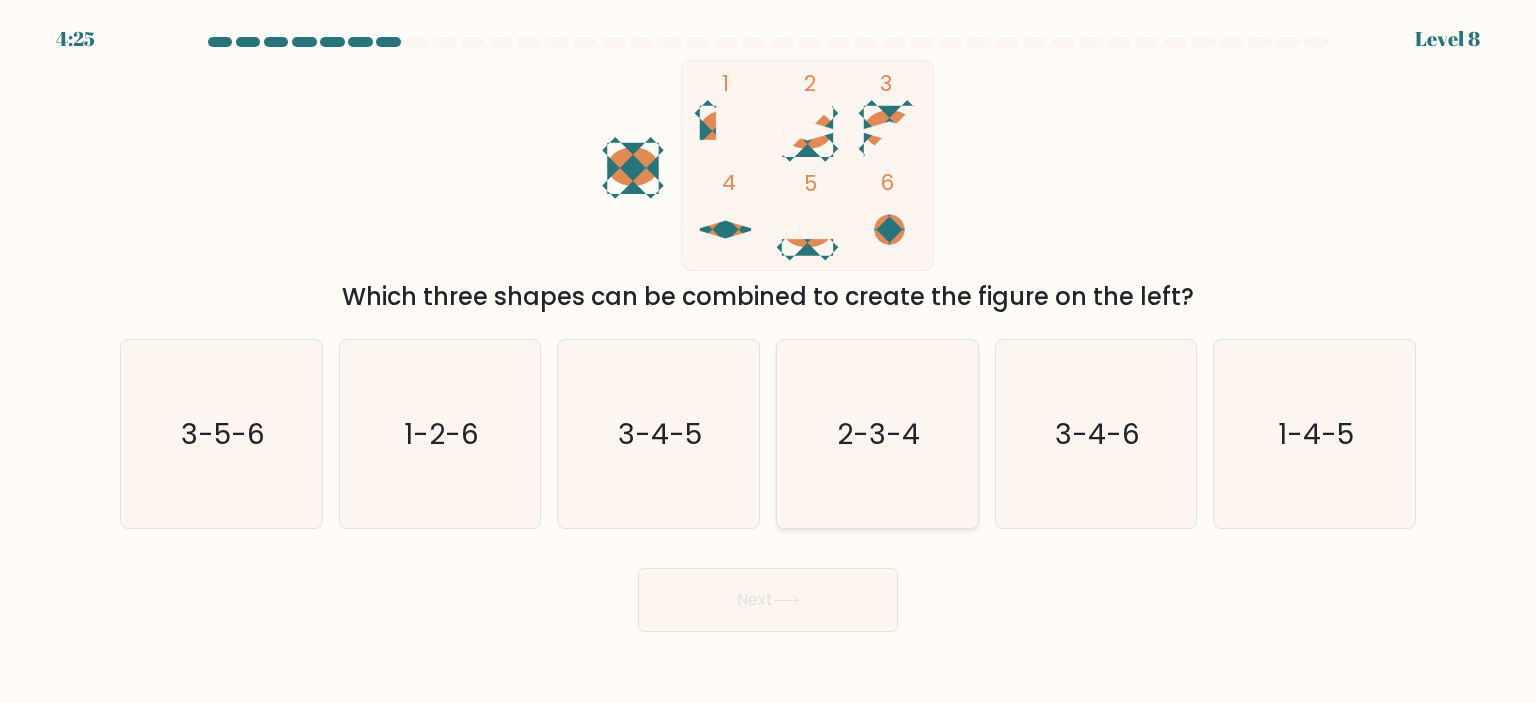 click on "2-3-4" 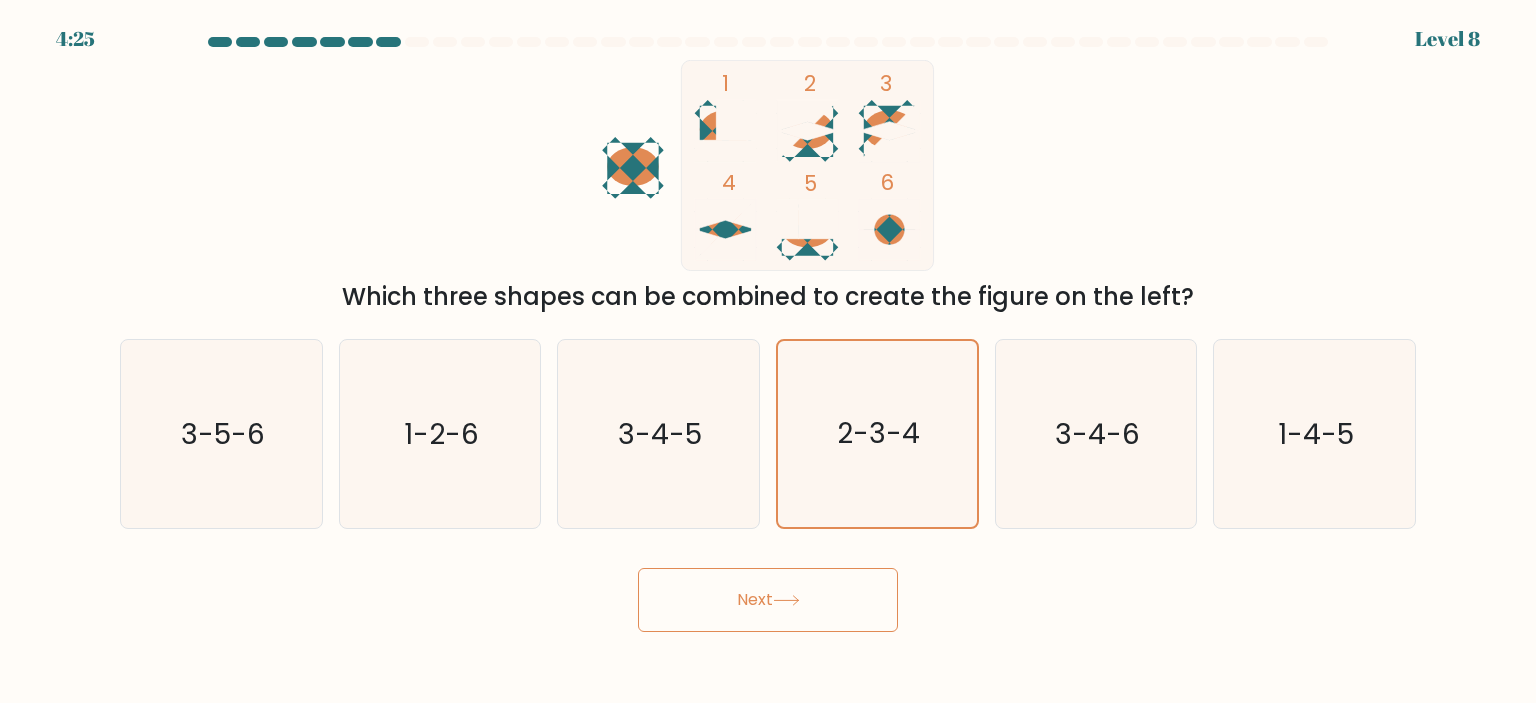 click on "Next" at bounding box center [768, 600] 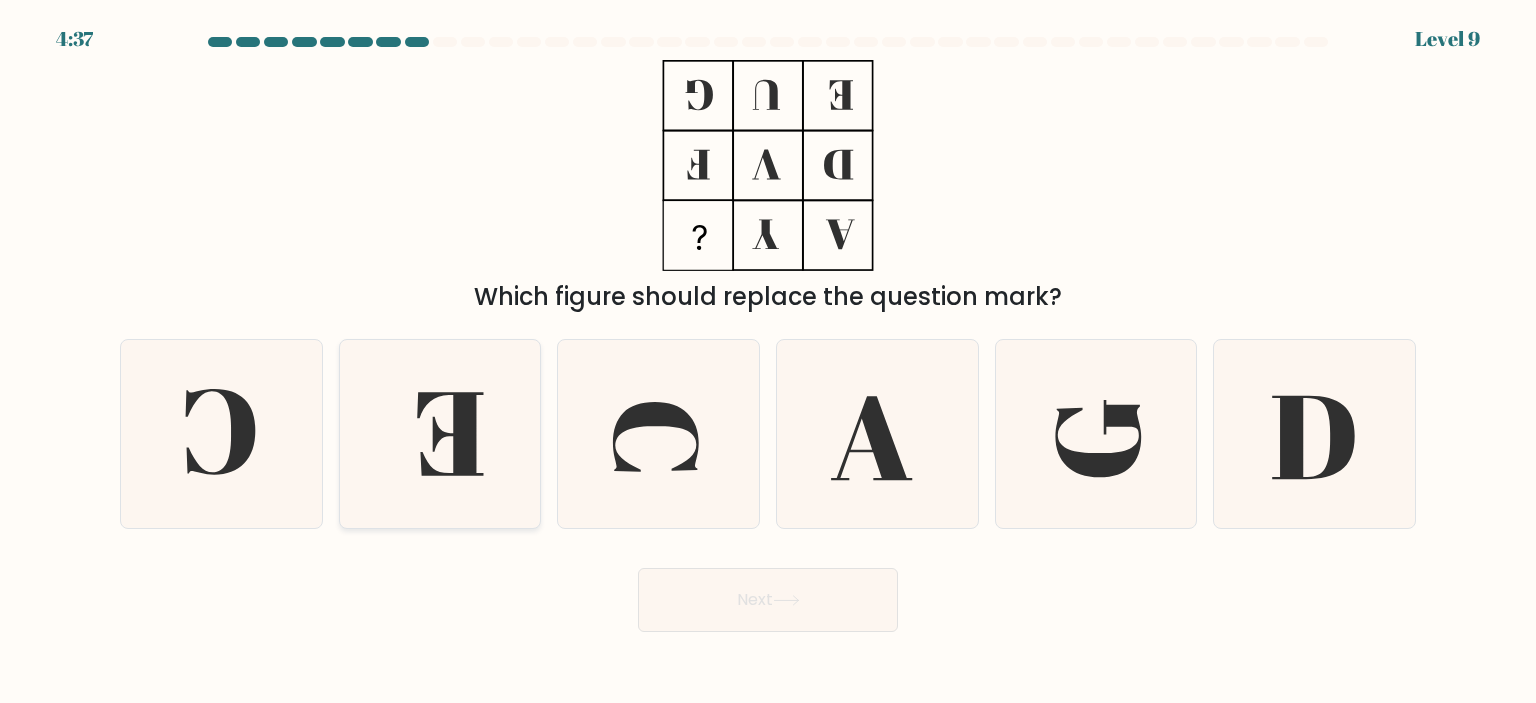 click 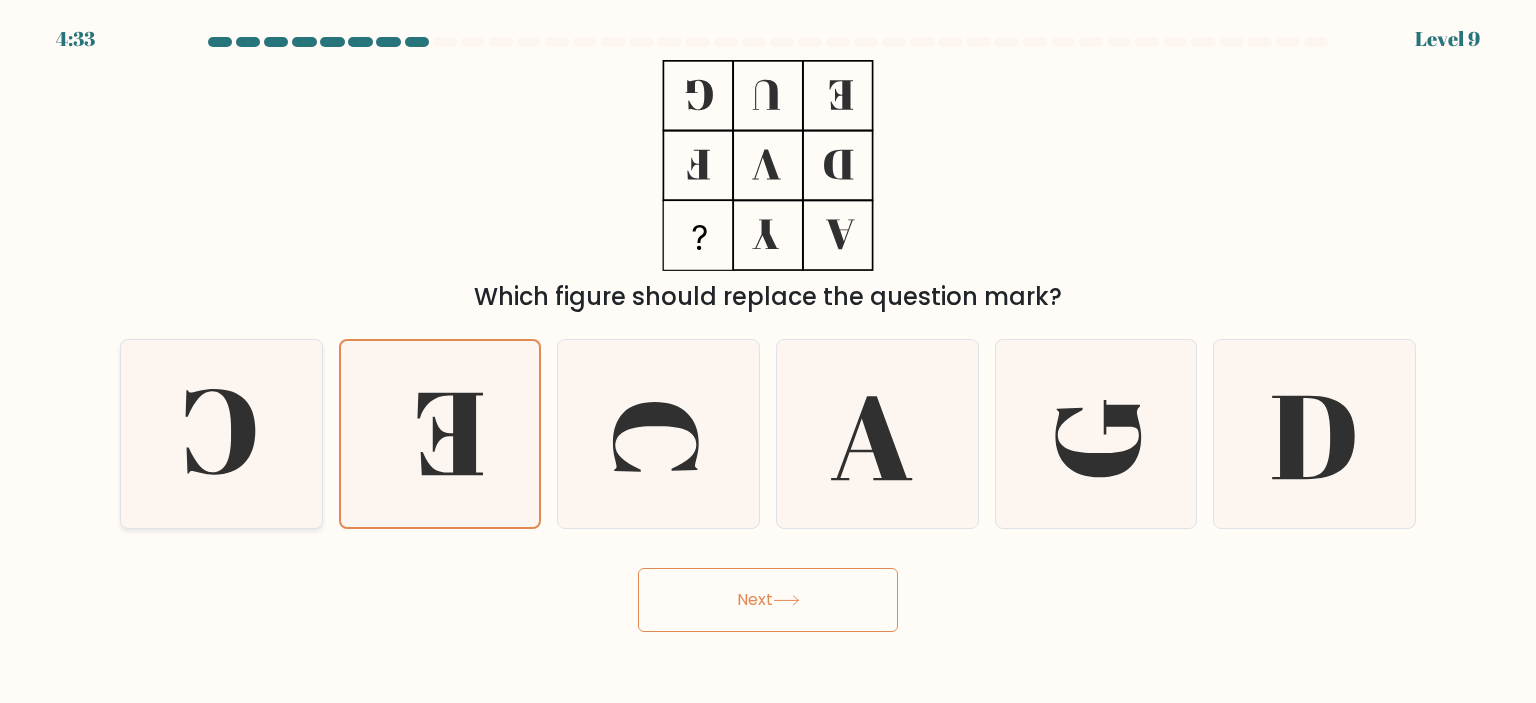 click 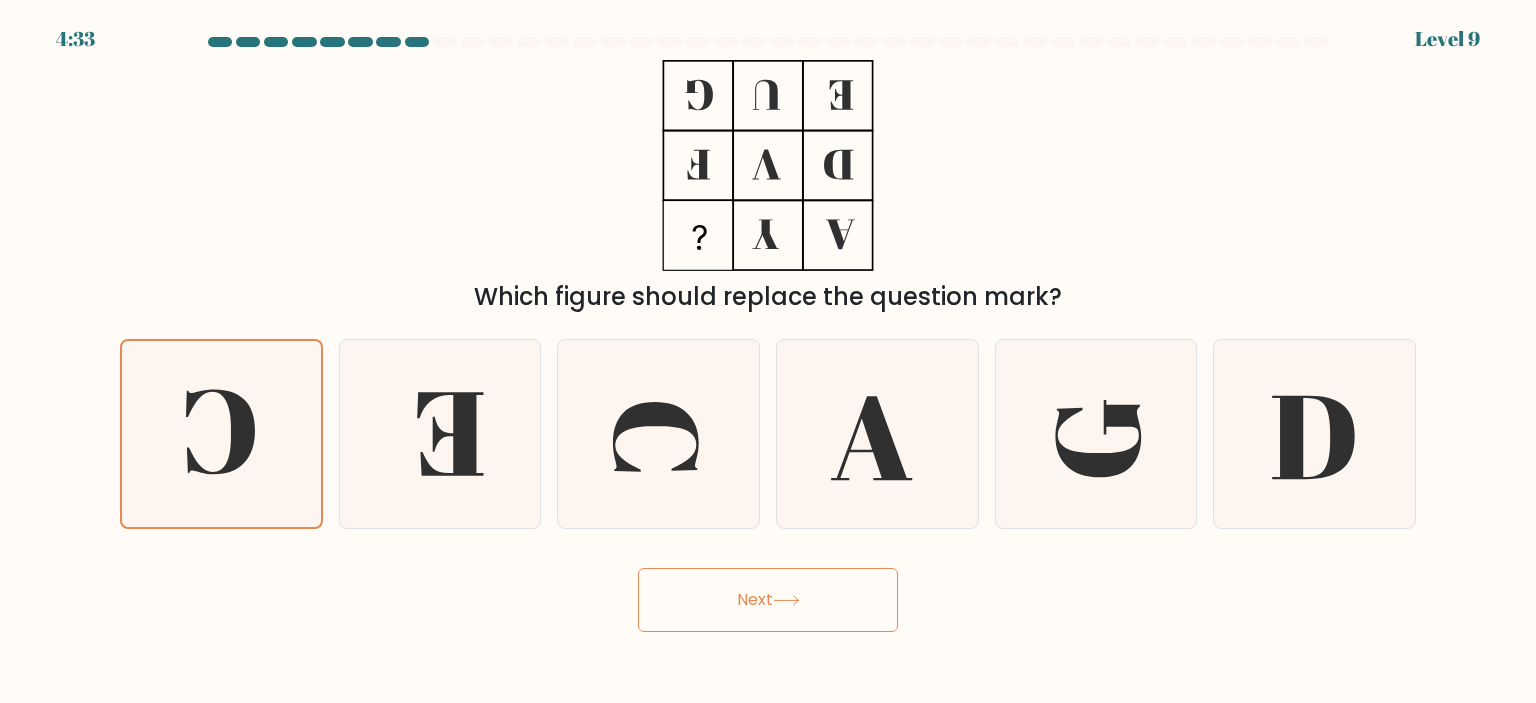 click on "Next" at bounding box center (768, 600) 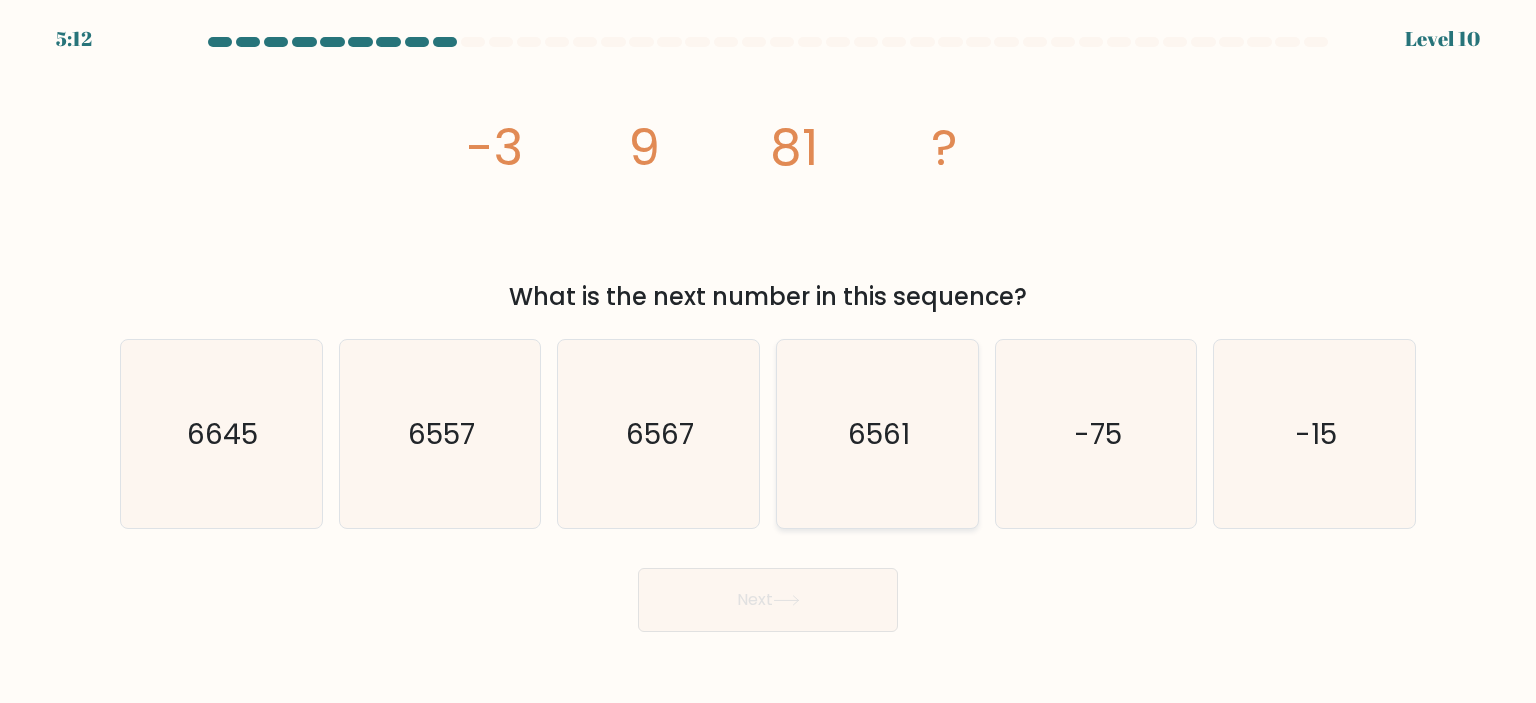 type 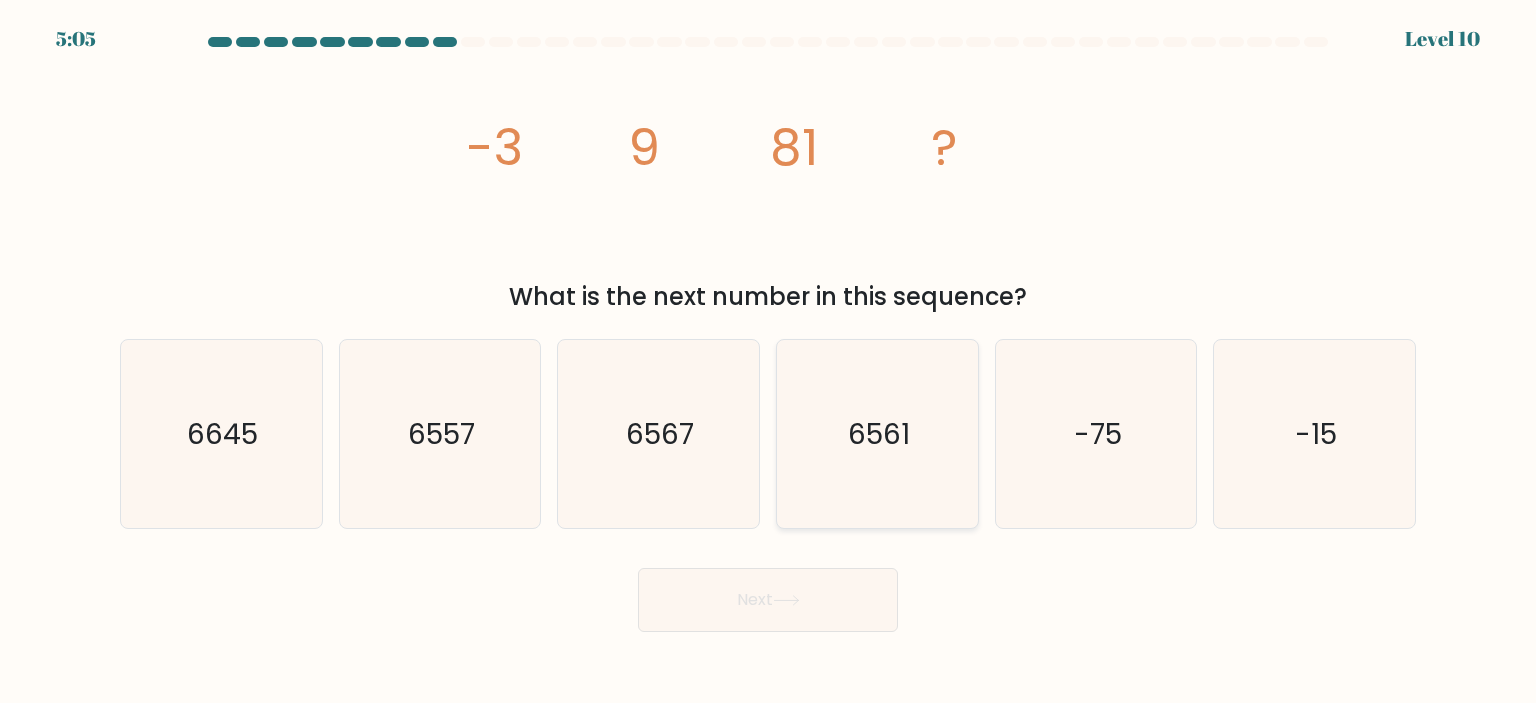 drag, startPoint x: 913, startPoint y: 449, endPoint x: 912, endPoint y: 459, distance: 10.049875 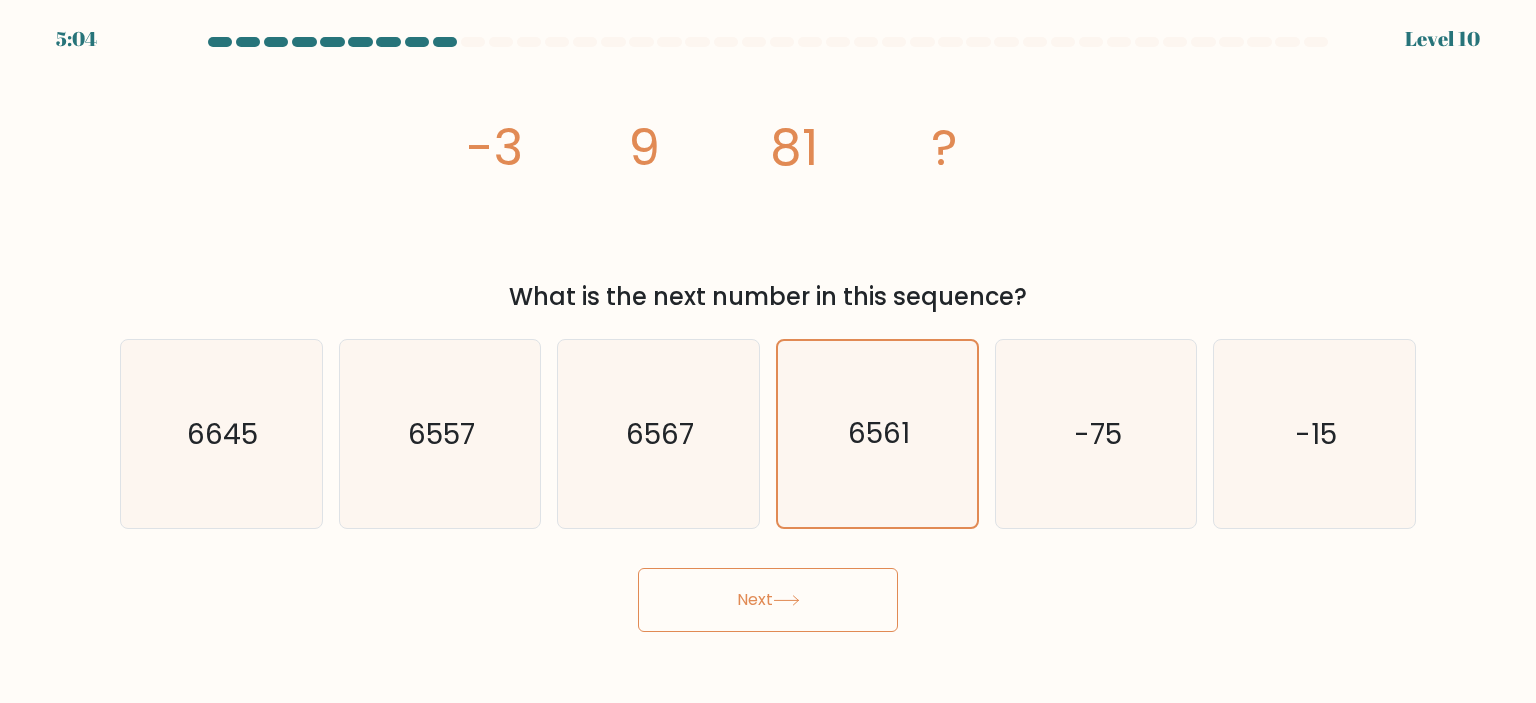 click on "Next" at bounding box center [768, 600] 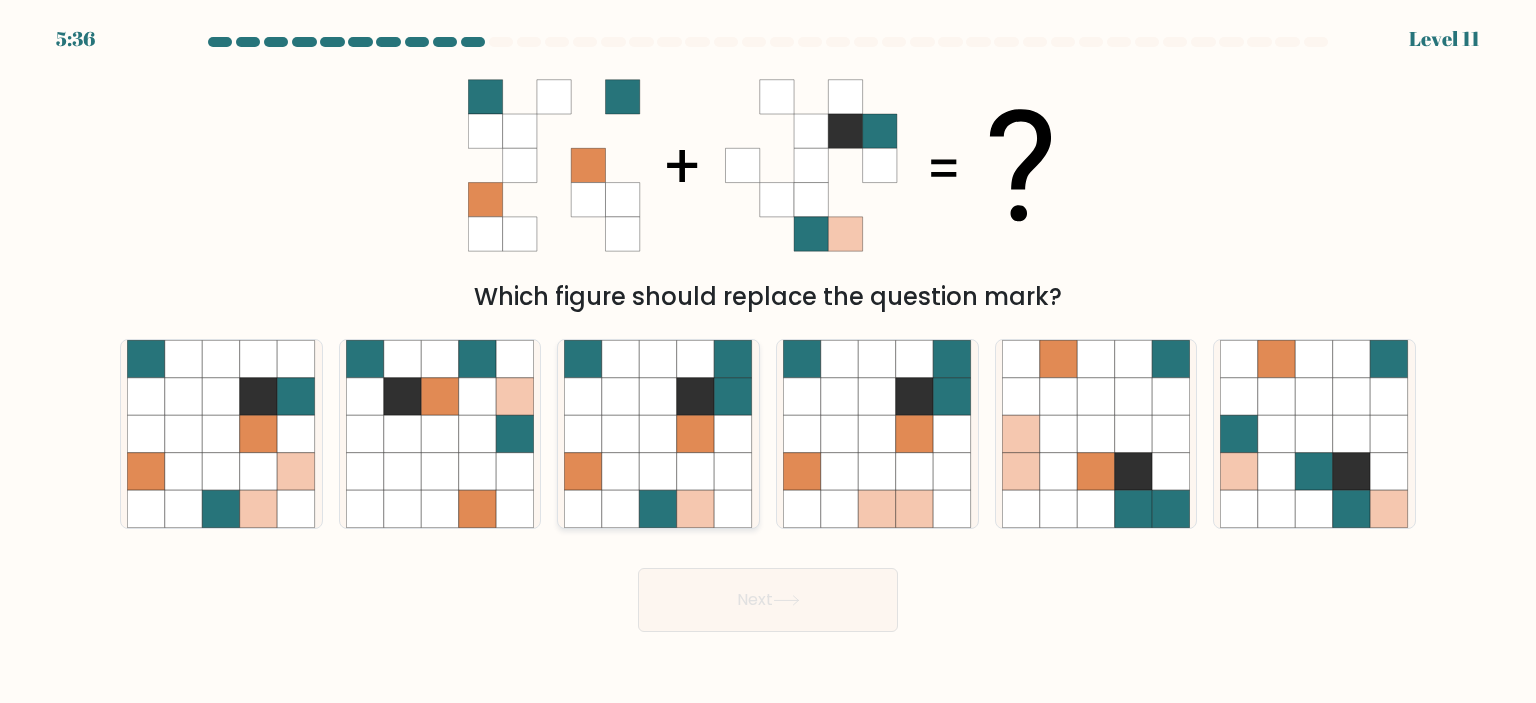 click 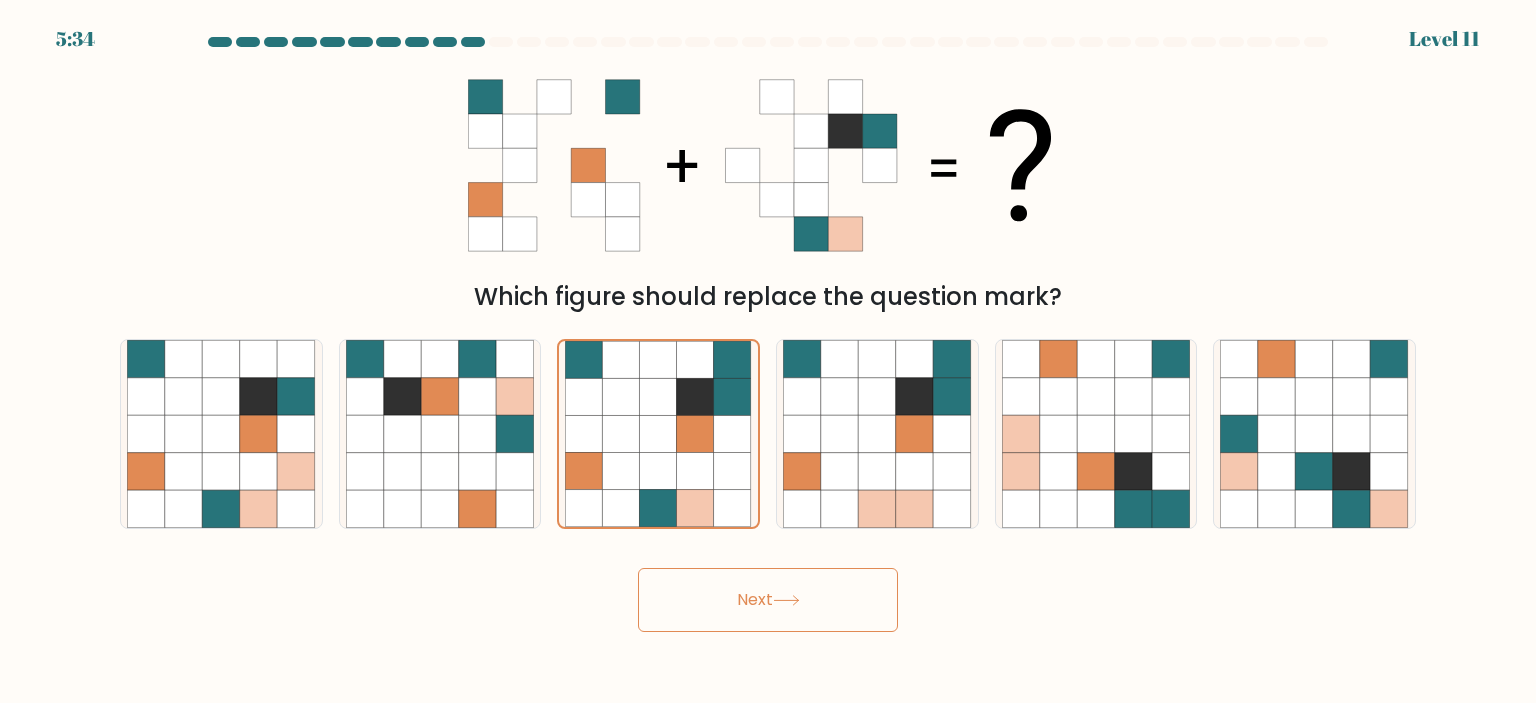 click 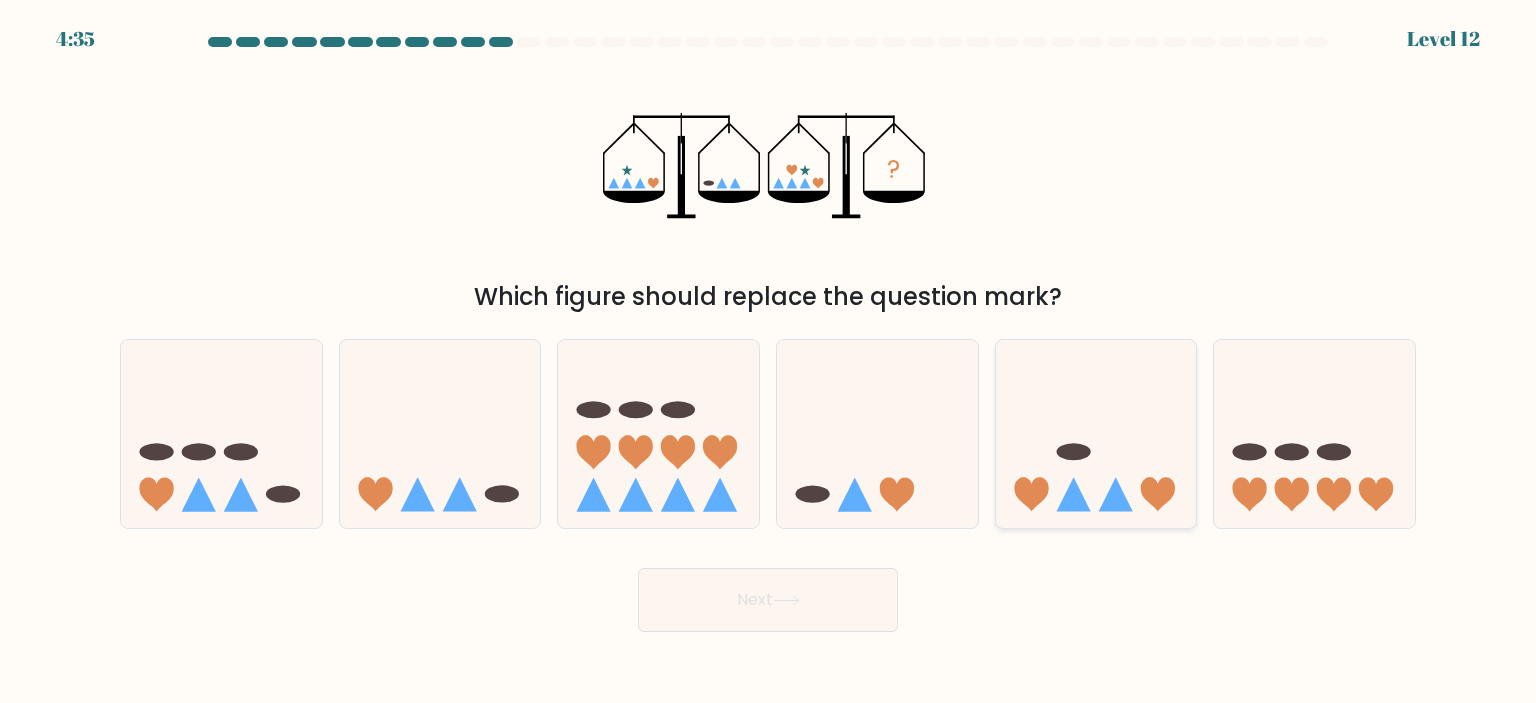 click 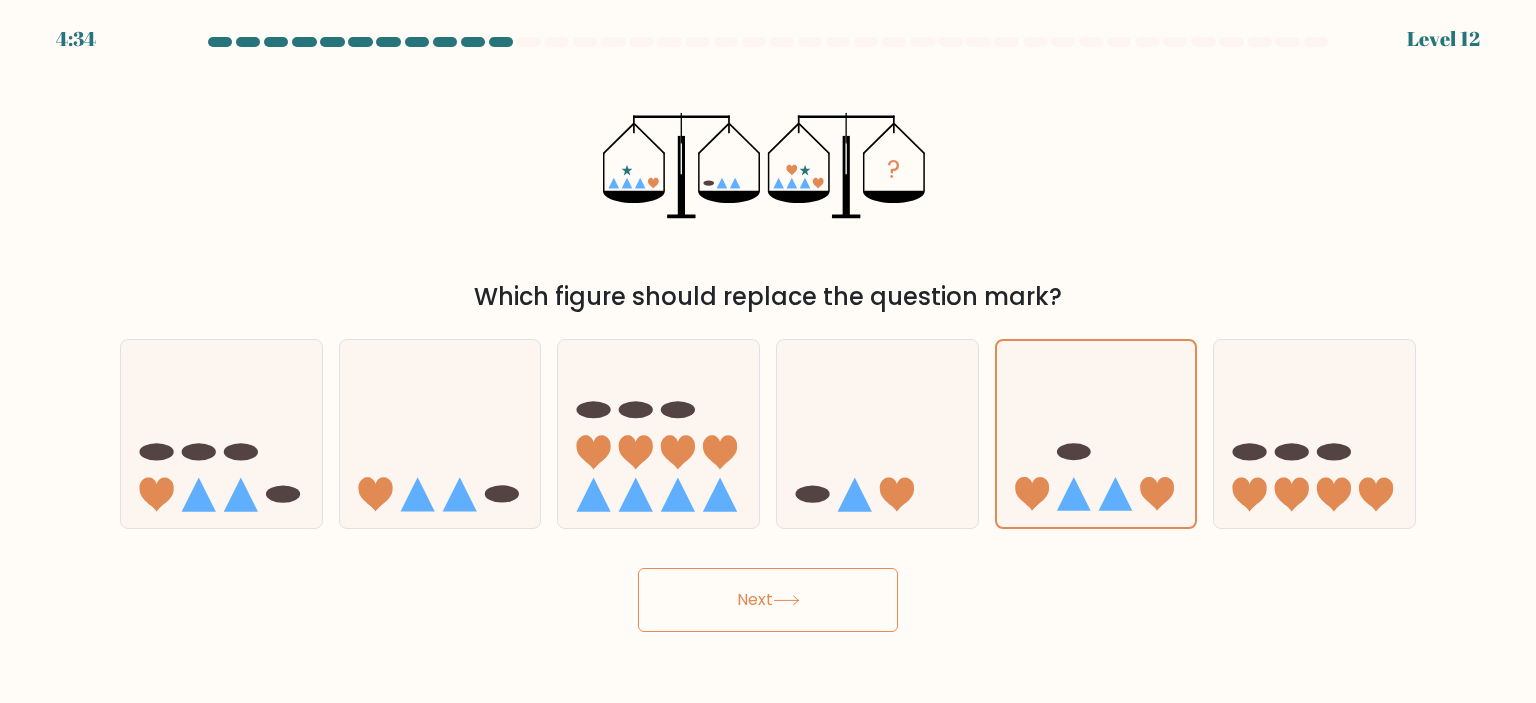click on "Next" at bounding box center [768, 600] 